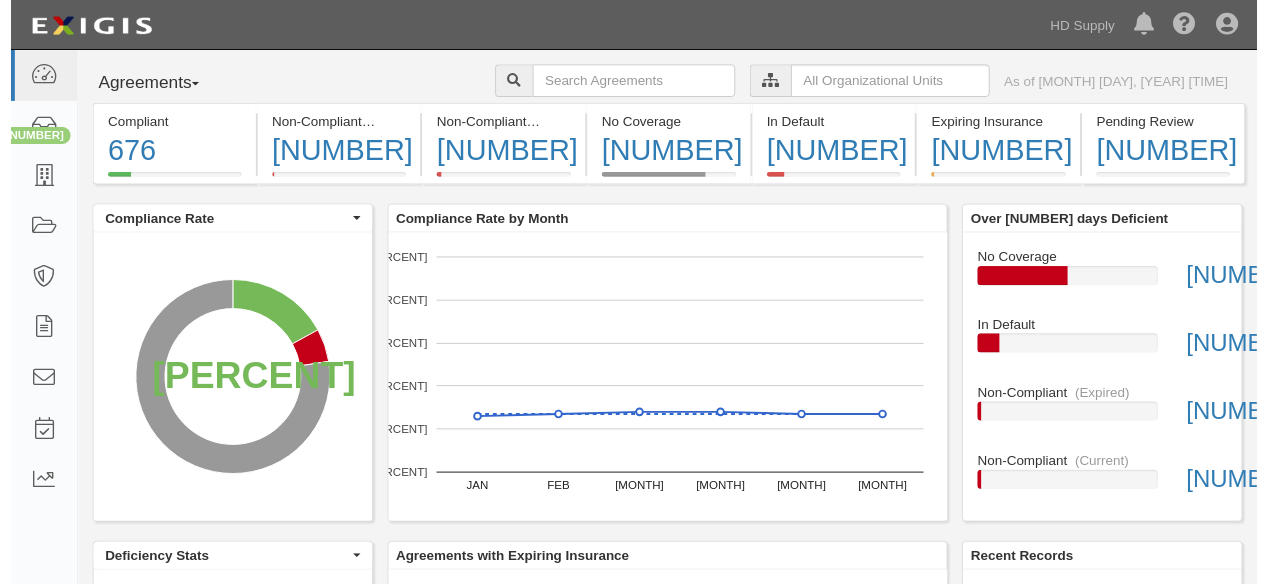scroll, scrollTop: 0, scrollLeft: 0, axis: both 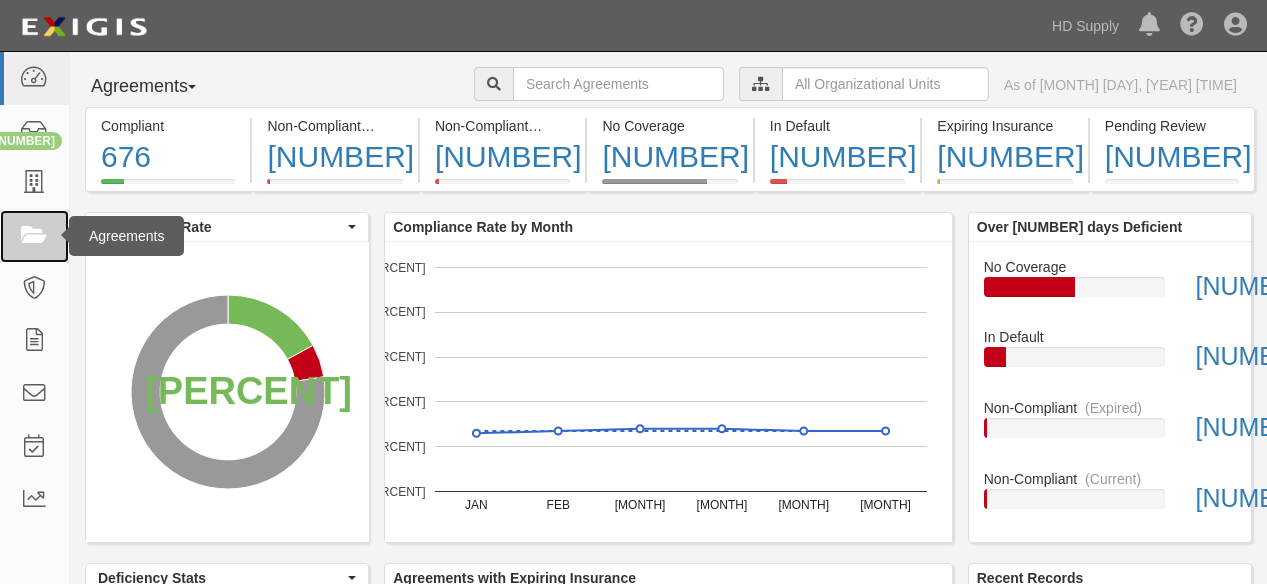 click at bounding box center (34, 236) 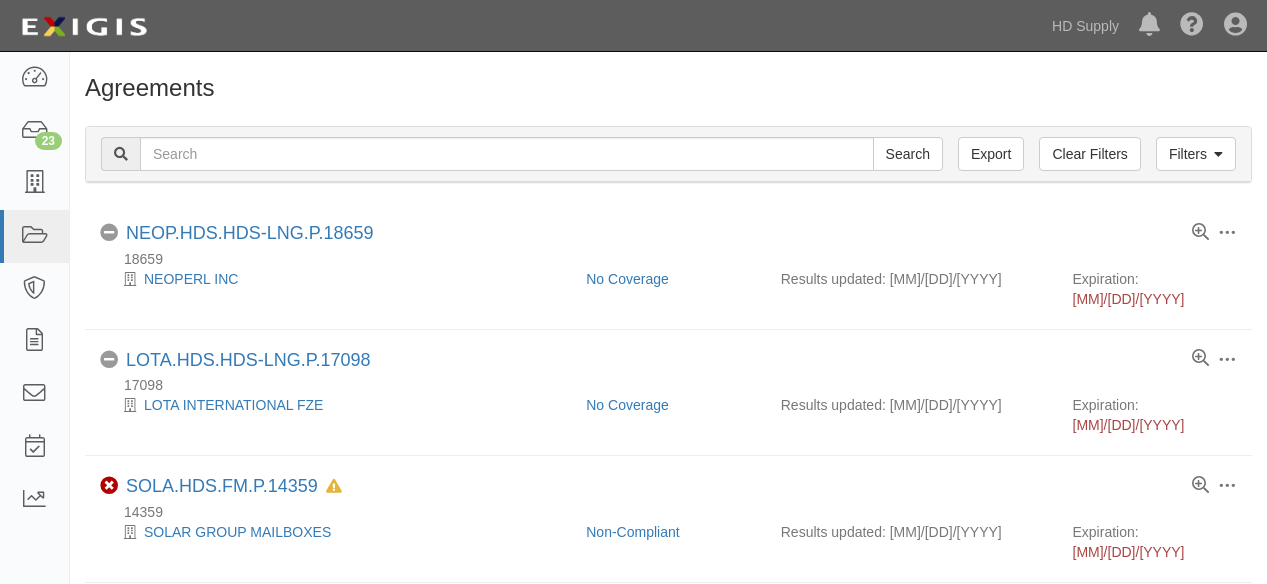 scroll, scrollTop: 0, scrollLeft: 0, axis: both 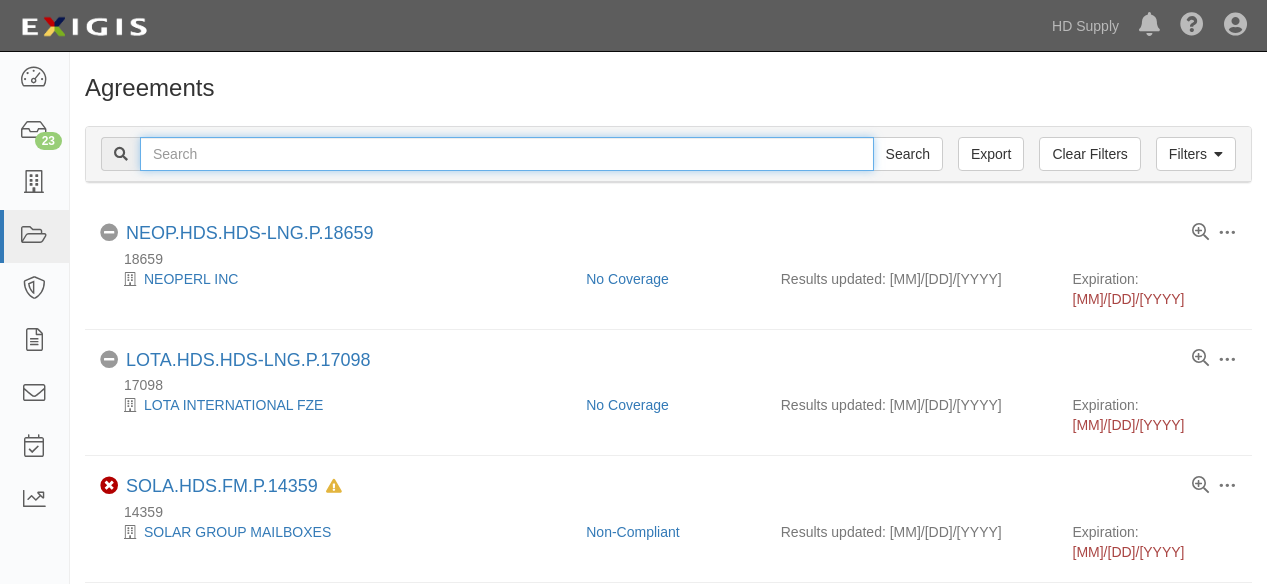 click at bounding box center [507, 154] 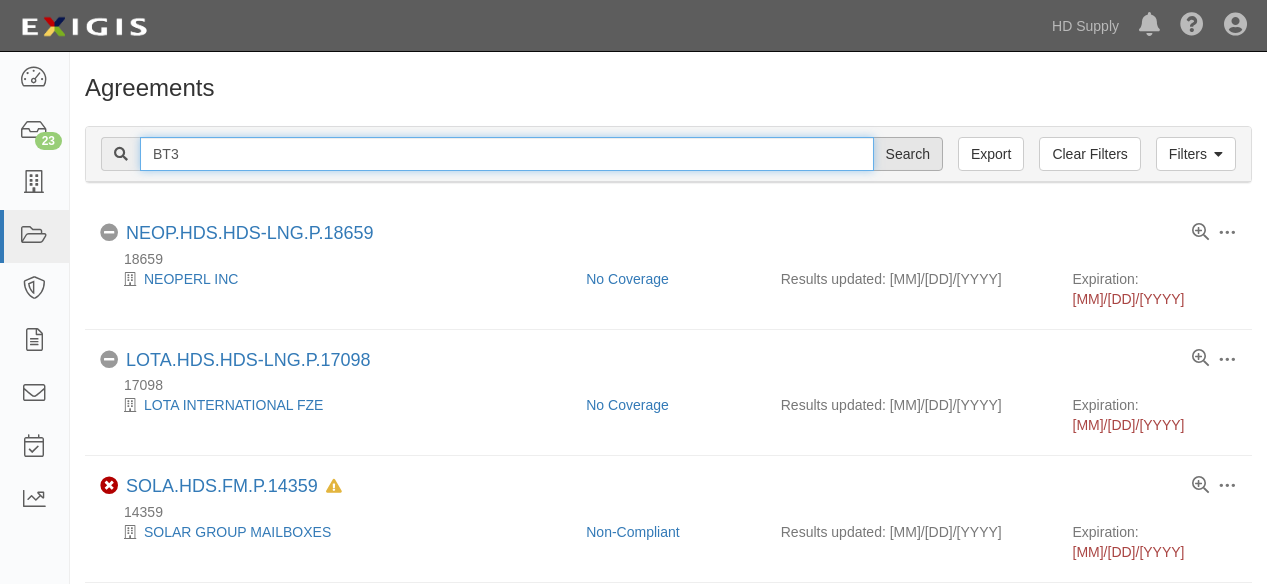 type on "BT3" 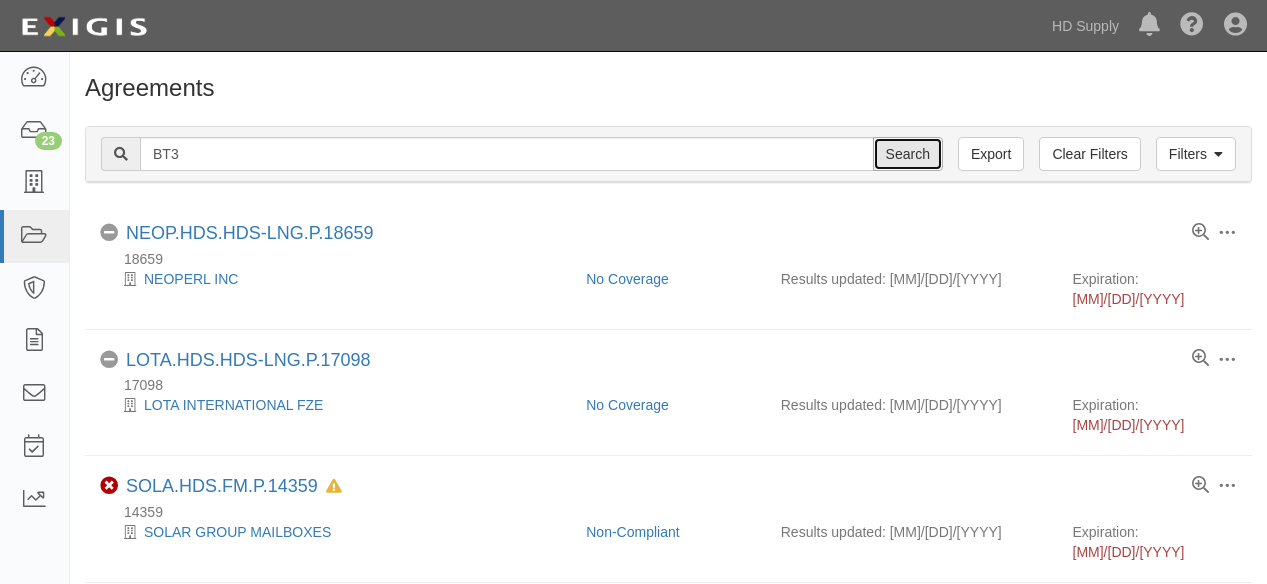 click on "Search" at bounding box center (908, 154) 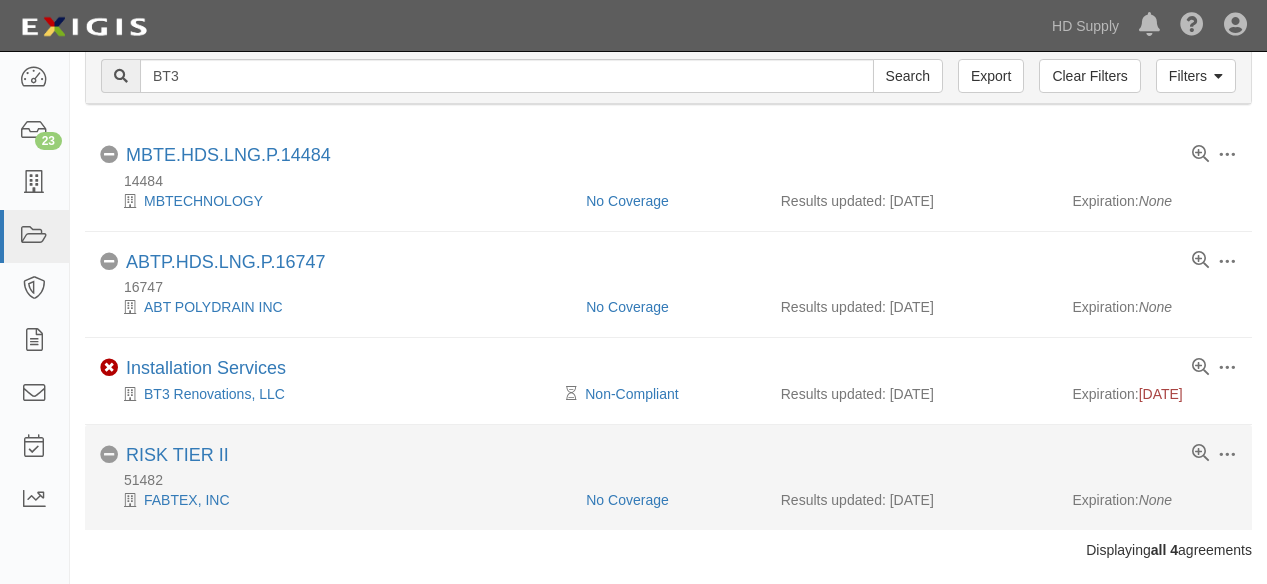 scroll, scrollTop: 110, scrollLeft: 0, axis: vertical 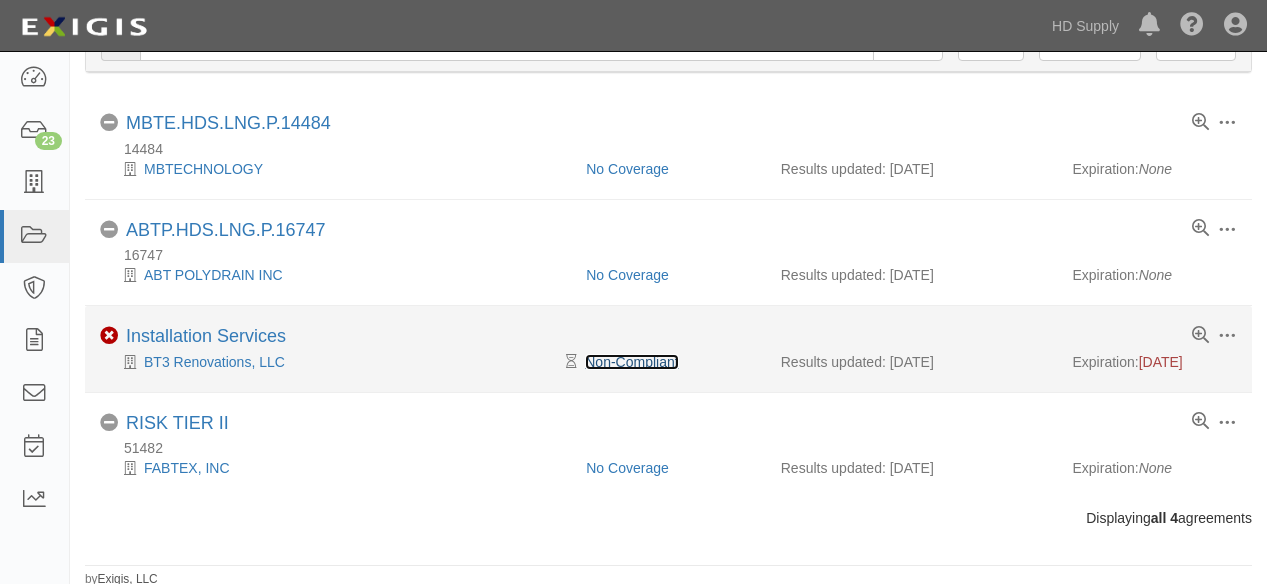 click on "Non-Compliant" at bounding box center (631, 362) 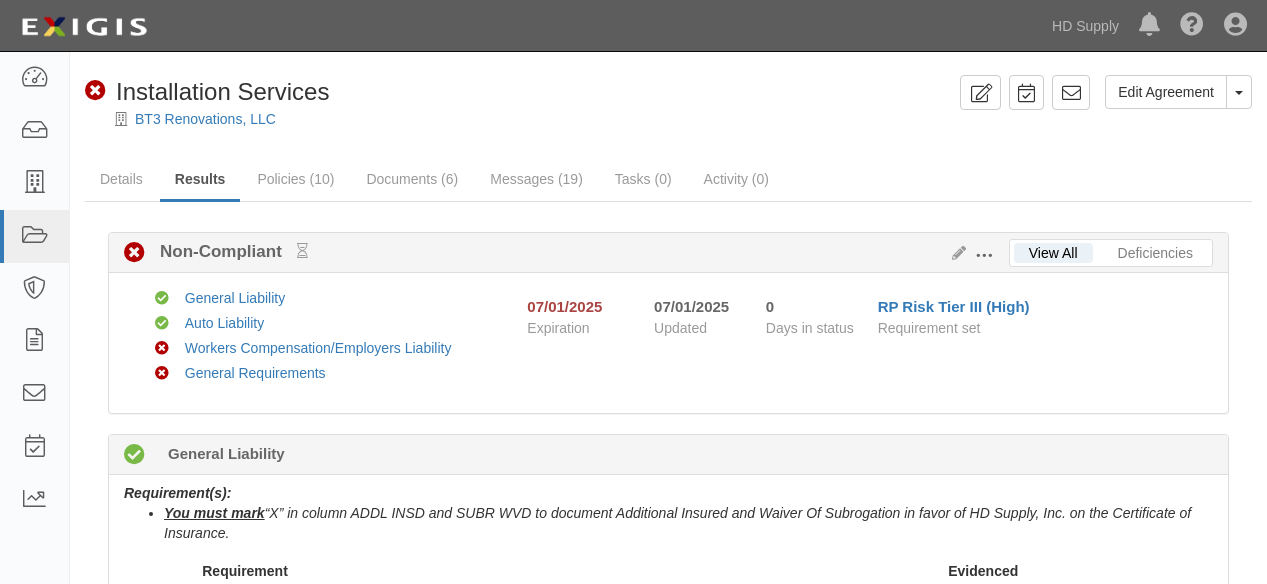 scroll, scrollTop: 0, scrollLeft: 0, axis: both 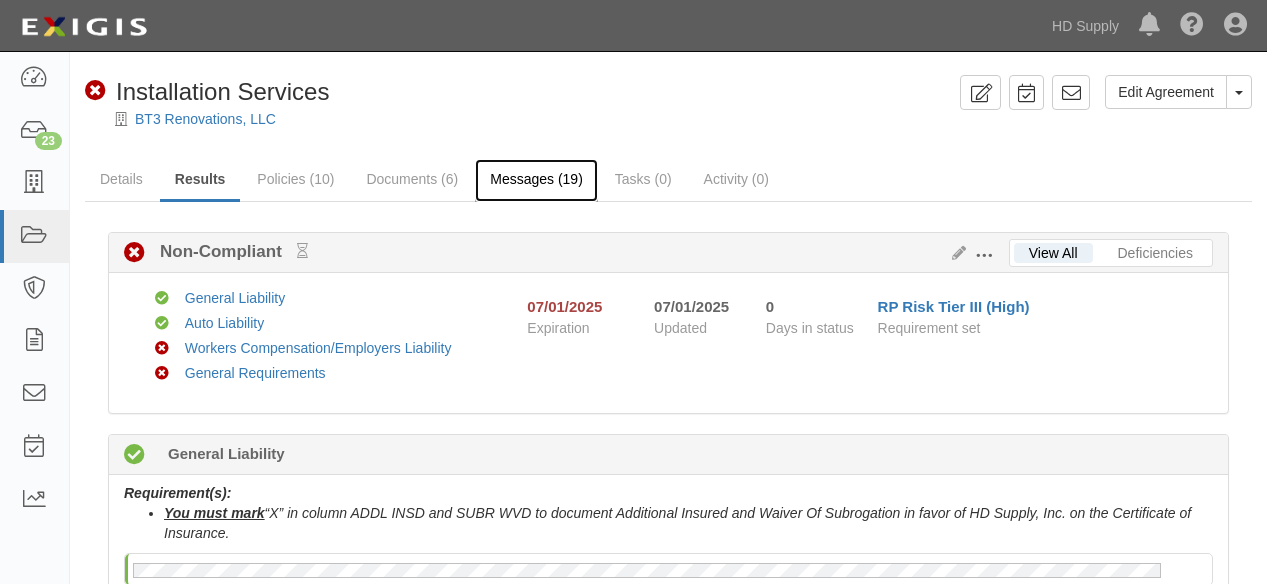 click on "Messages (19)" at bounding box center (536, 180) 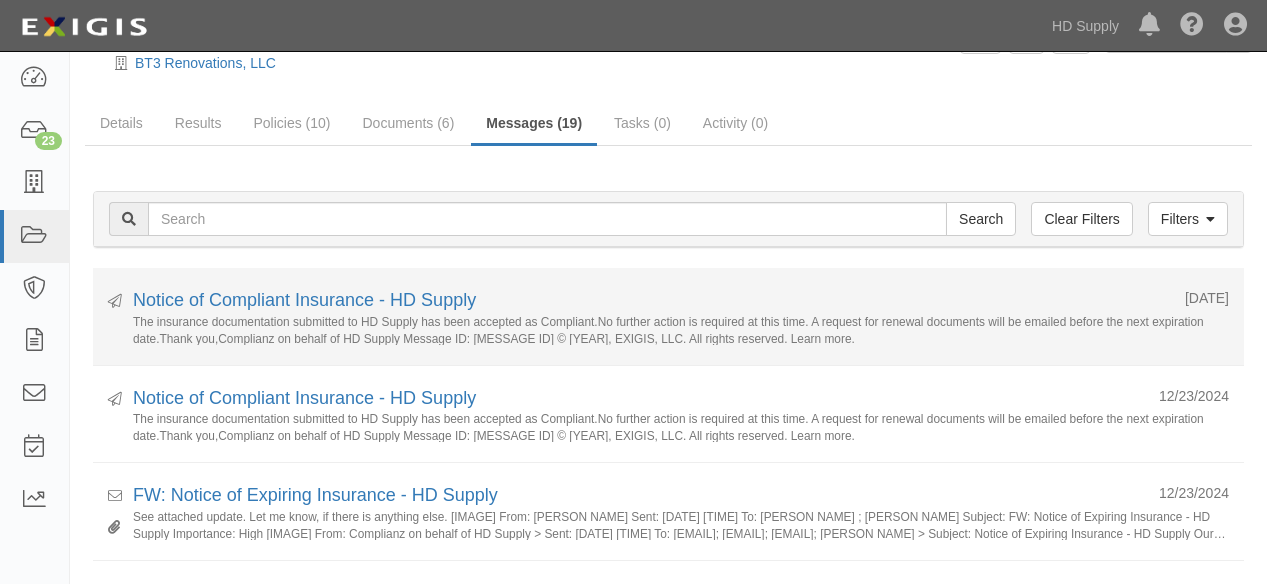 scroll, scrollTop: 0, scrollLeft: 0, axis: both 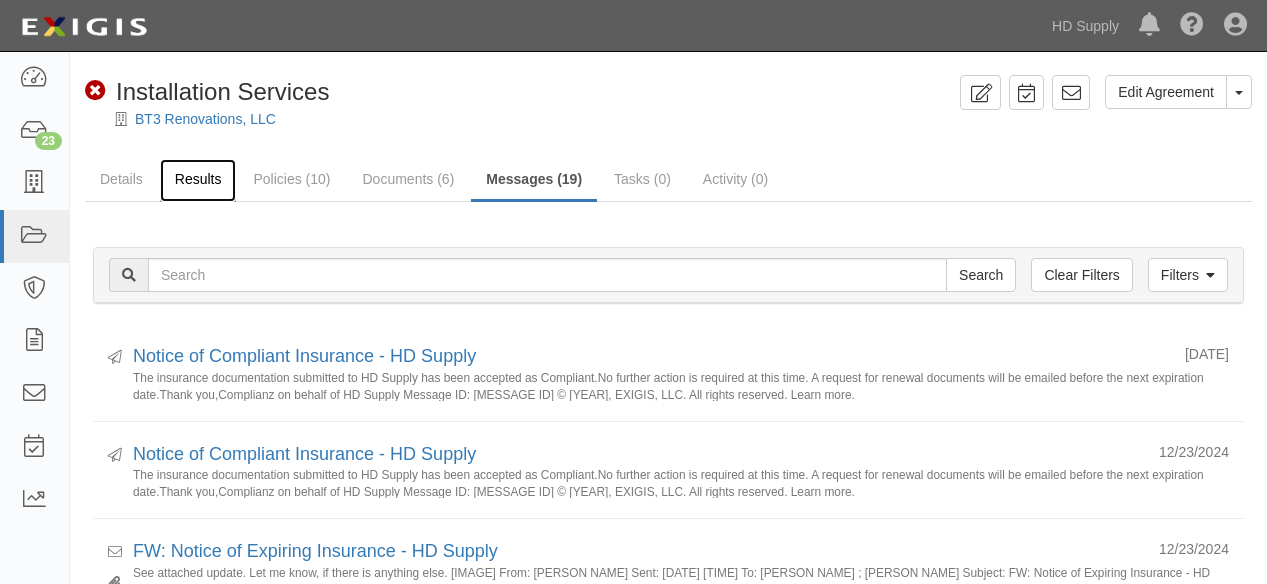 click on "Results" at bounding box center (198, 180) 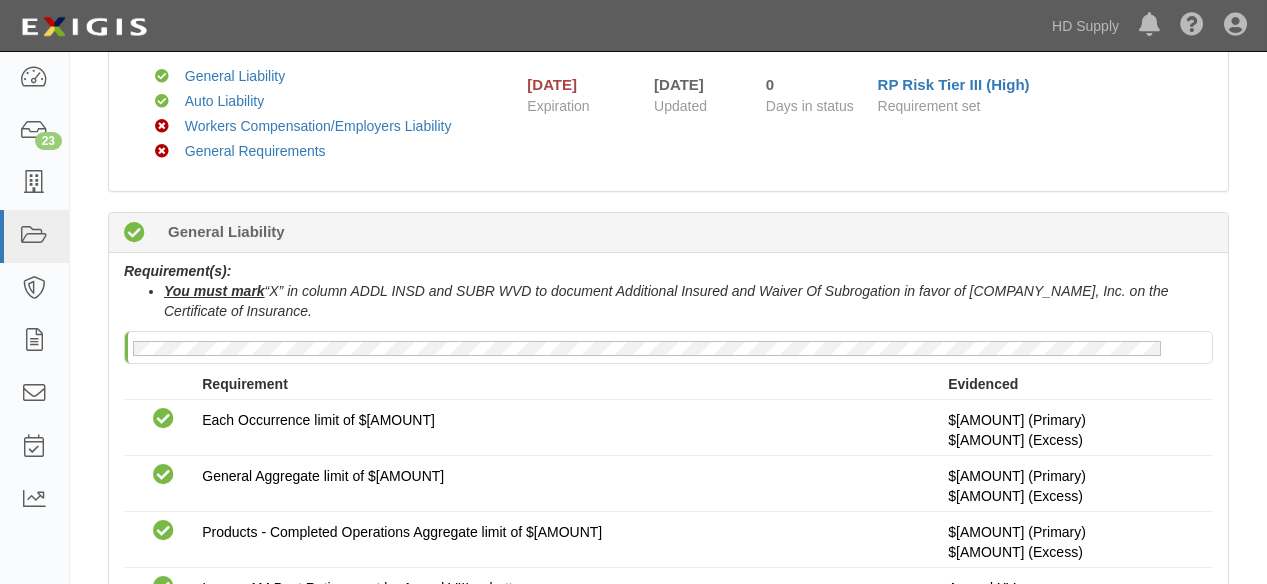 scroll, scrollTop: 0, scrollLeft: 0, axis: both 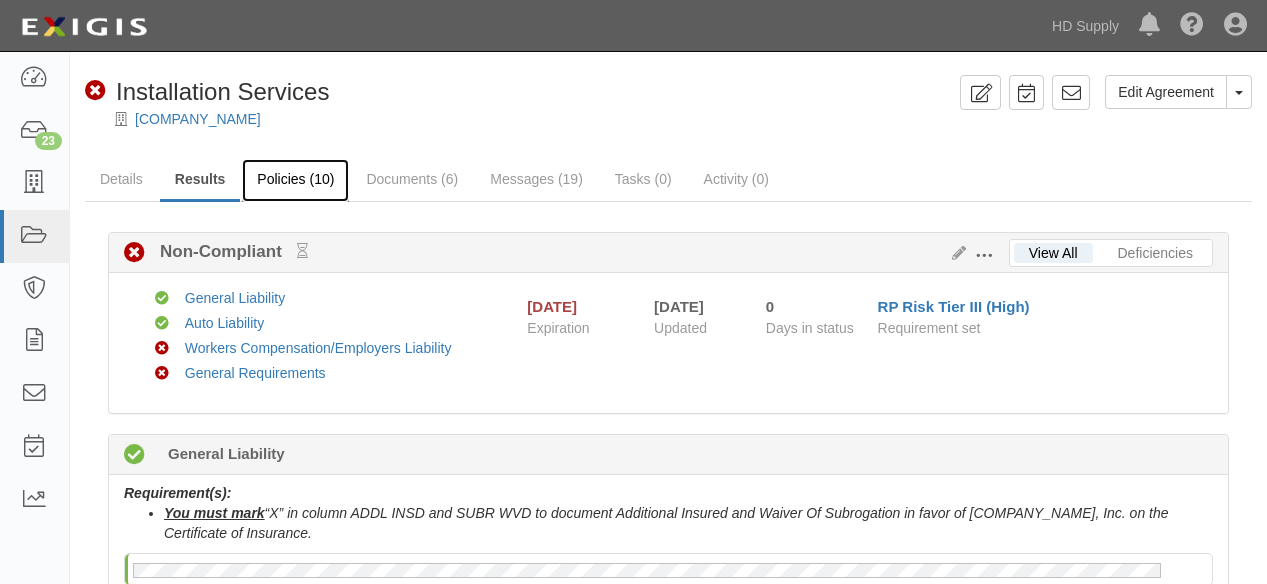 click on "Policies (10)" at bounding box center [295, 180] 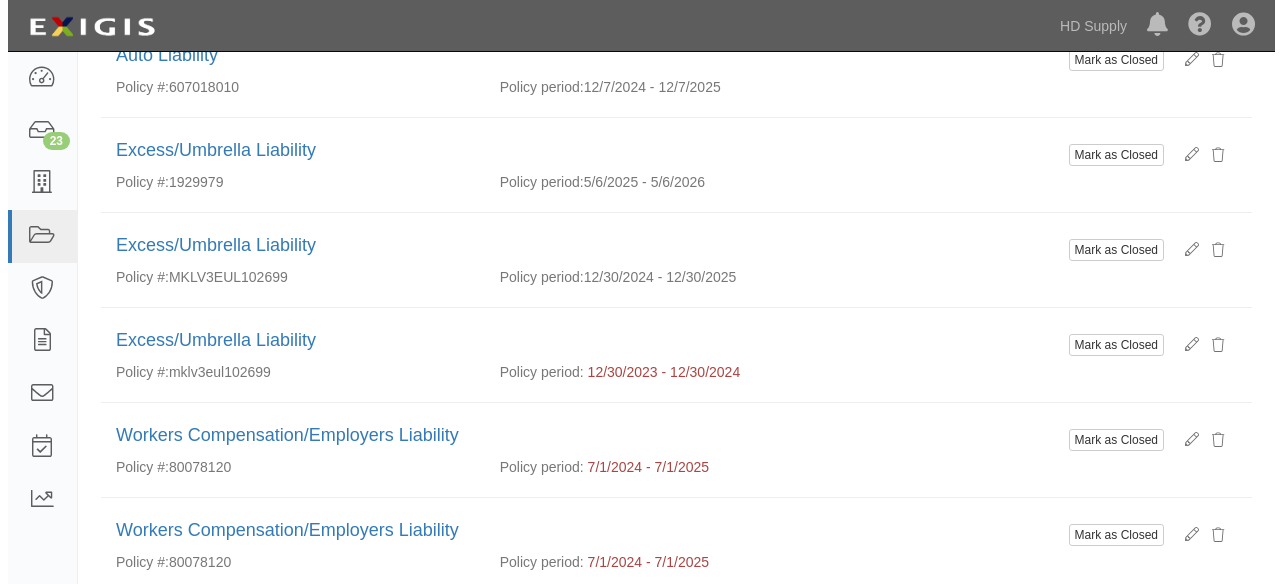 scroll, scrollTop: 767, scrollLeft: 0, axis: vertical 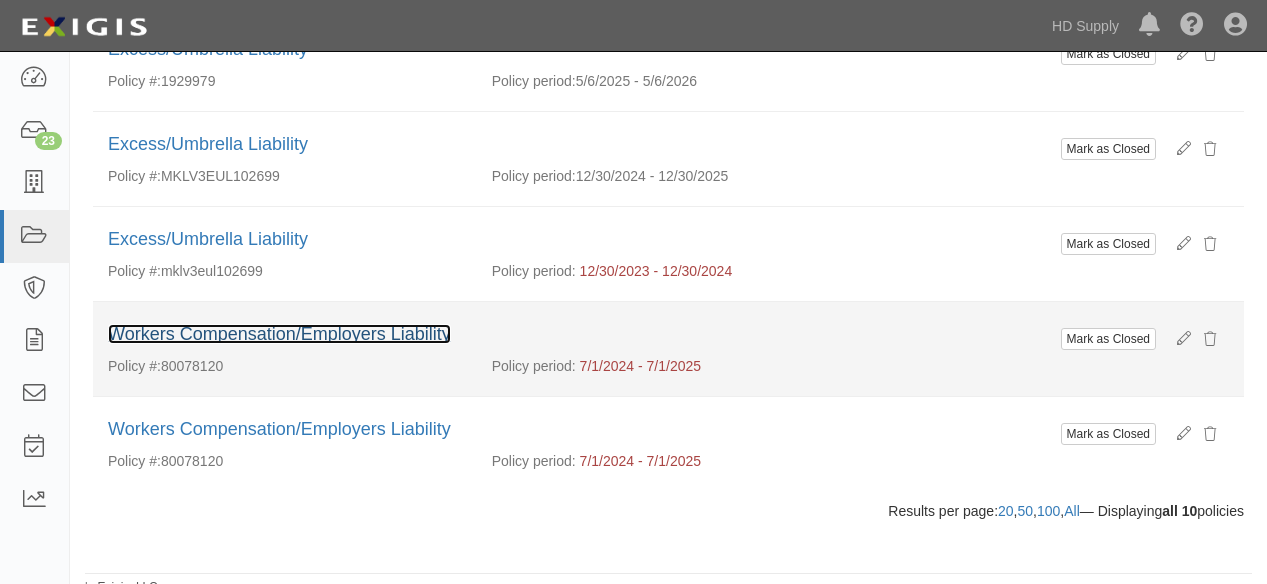 click on "Workers Compensation/Employers Liability" at bounding box center [279, 334] 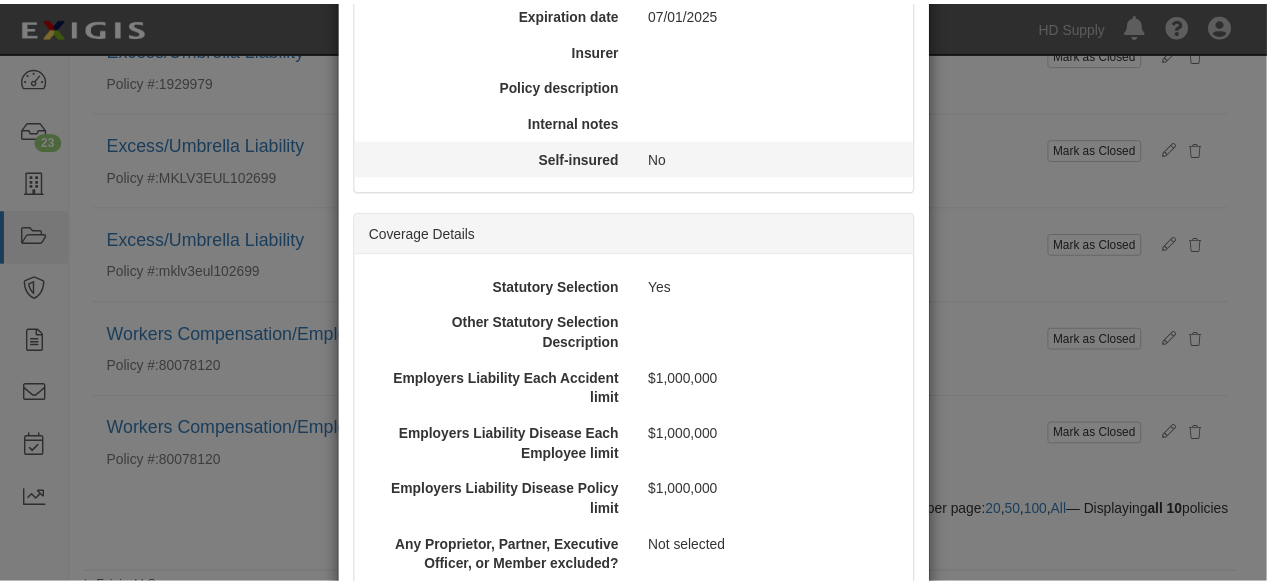scroll, scrollTop: 333, scrollLeft: 0, axis: vertical 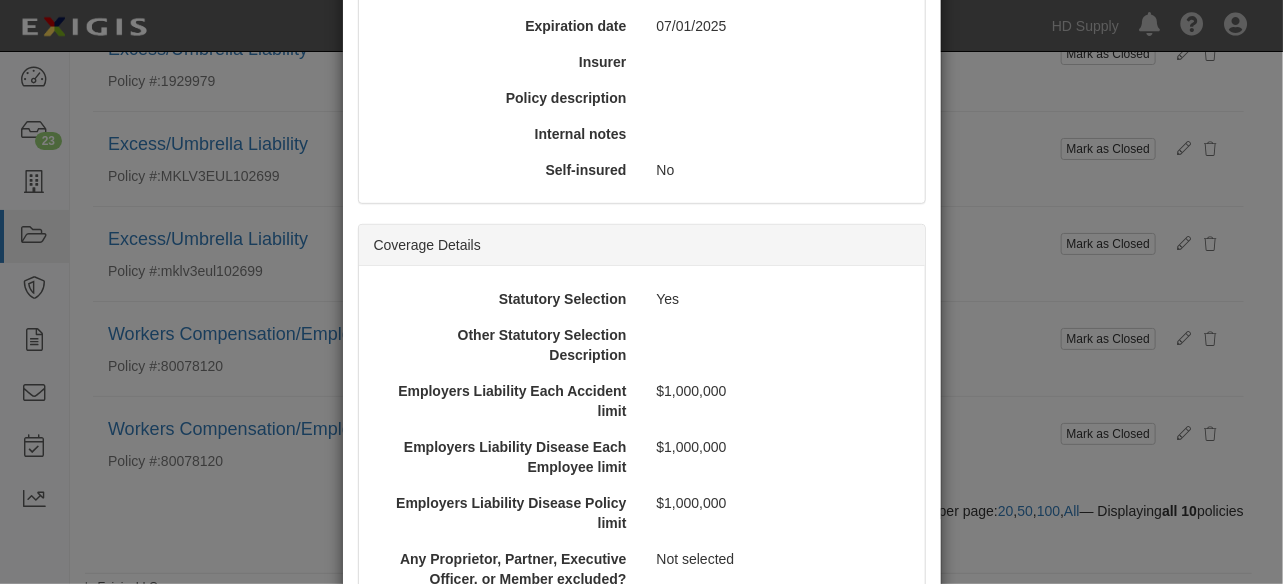 click on "× View Policy Mark as Closed  Edit Policy Toggle Dropdown  Delete Policy Policy Summary Coverage line Workers Compensation/Employers Liability Policy number 80078120  Effective date 07/01/2024 Expiration date 07/01/2025 Insurer Policy description Internal notes Self-insured No Coverage Details Statutory Selection Yes Other Statutory Selection Description Employers Liability Each Accident limit $1,000,000 Employers Liability Disease Each Employee limit $1,000,000 Employers Liability Disease Policy limit $1,000,000 Any Proprietor, Partner, Executive Officer, or Member excluded? Not selected Waiver of subrogation Not selected Excess/Umbrella Coverage Excess/Umbrella Liability Policy #:  MKLV3EUL102699 Policy period:  12/30/2024 - 12/30/2025 Insurer:  Evanston Insurance Company Linked Documents BT3 cert HD Supply 2025.pdf Close" at bounding box center (641, 292) 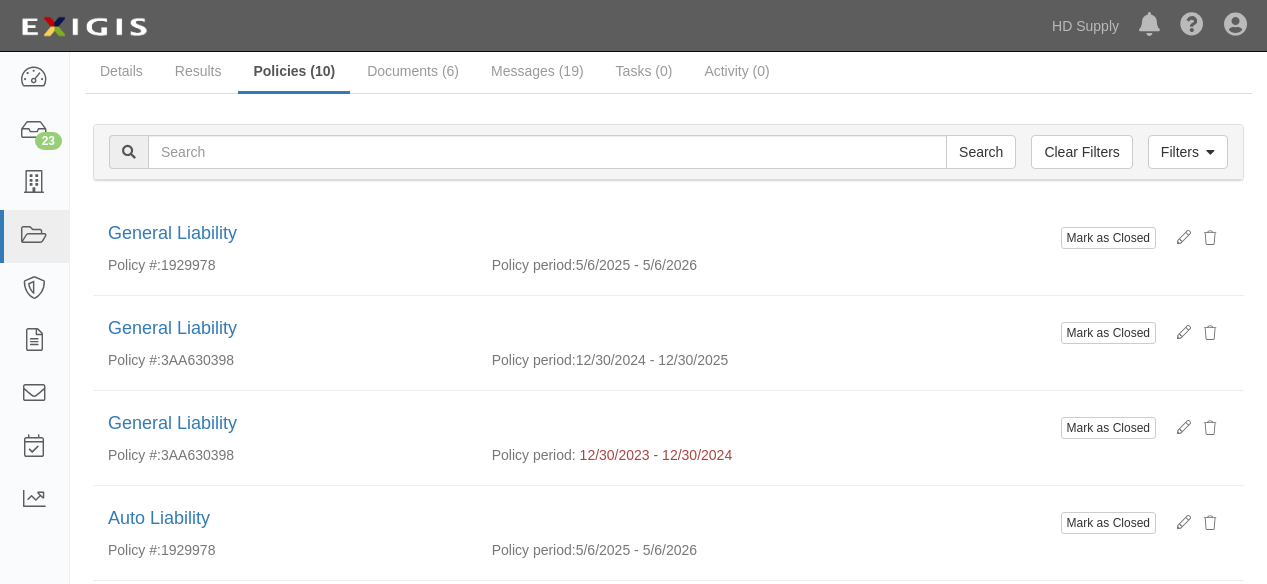 scroll, scrollTop: 0, scrollLeft: 0, axis: both 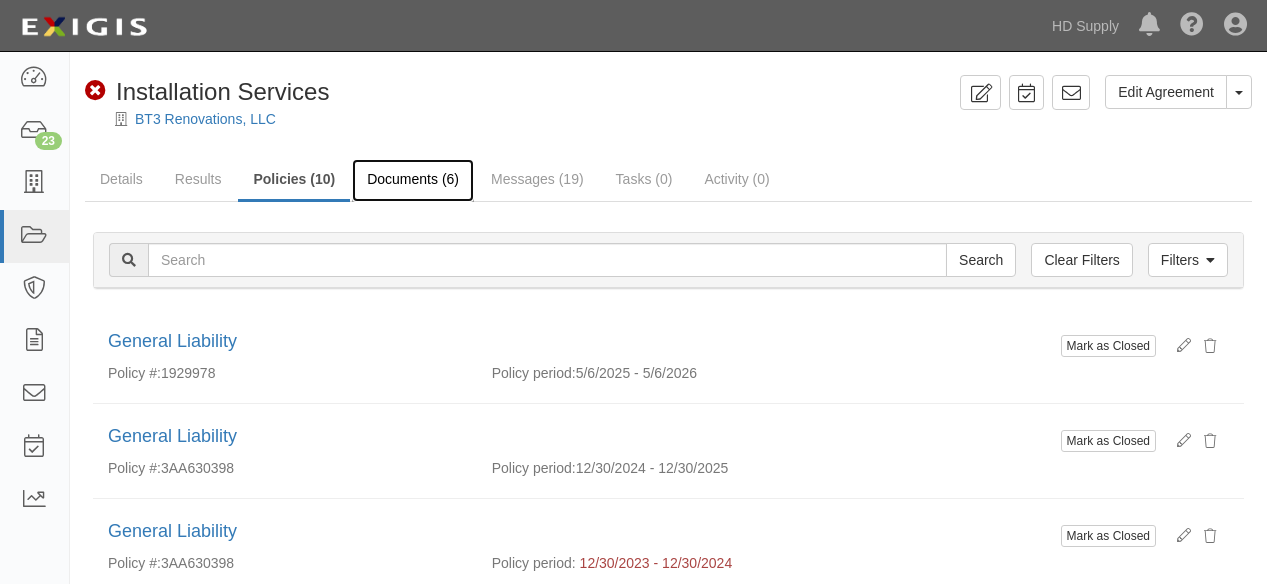 click on "Documents (6)" at bounding box center [413, 180] 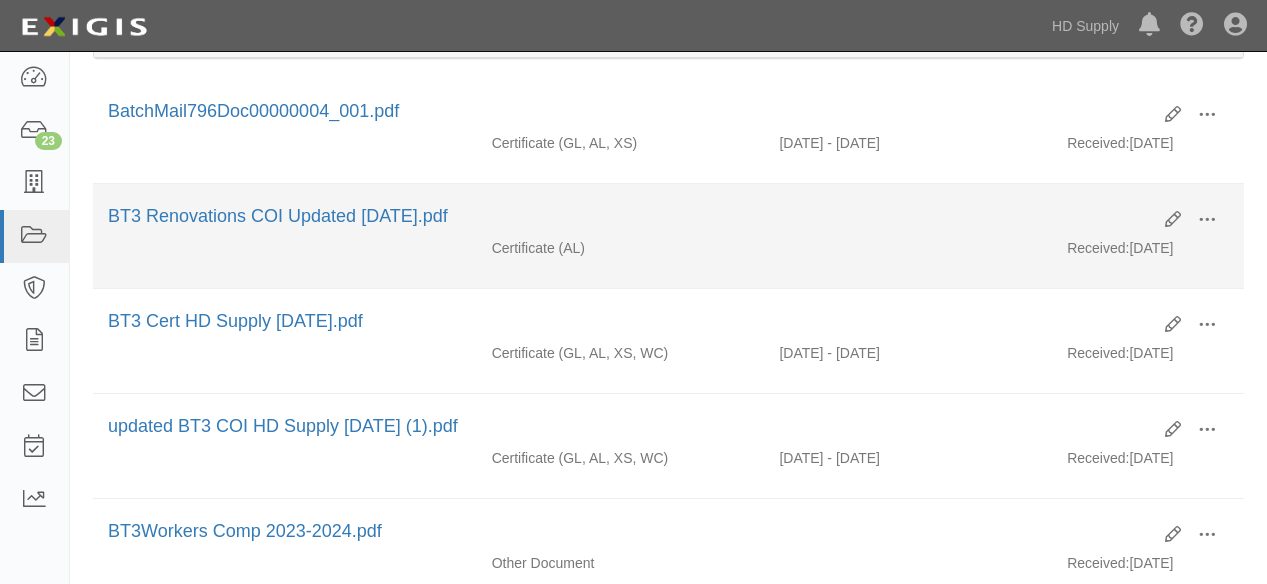 scroll, scrollTop: 0, scrollLeft: 0, axis: both 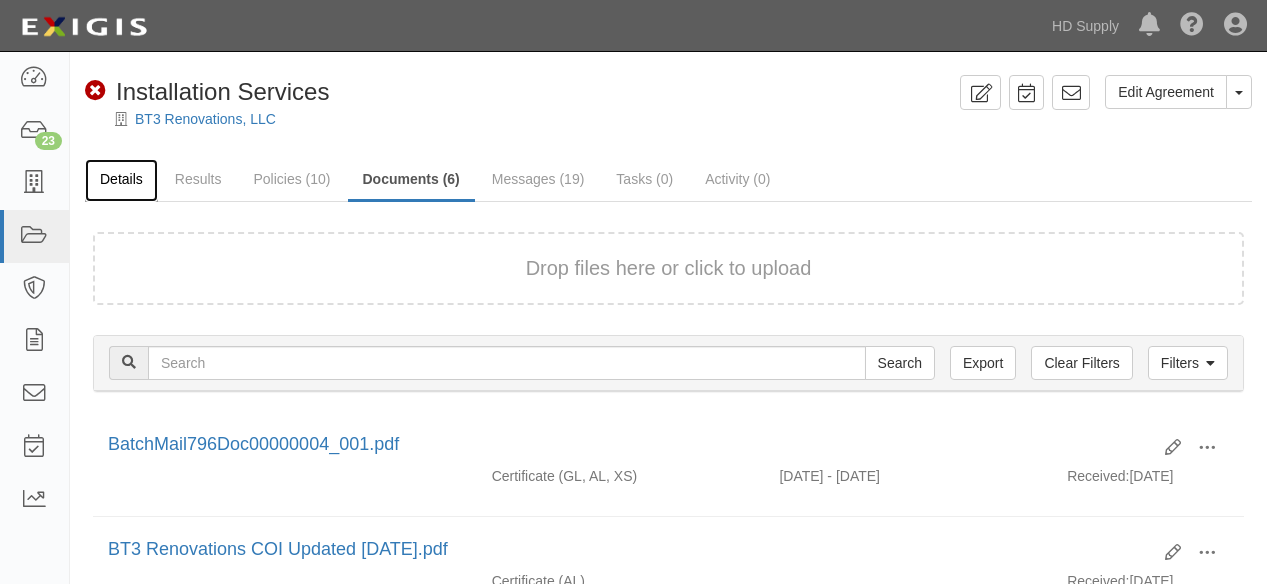 click on "Details" at bounding box center [121, 180] 